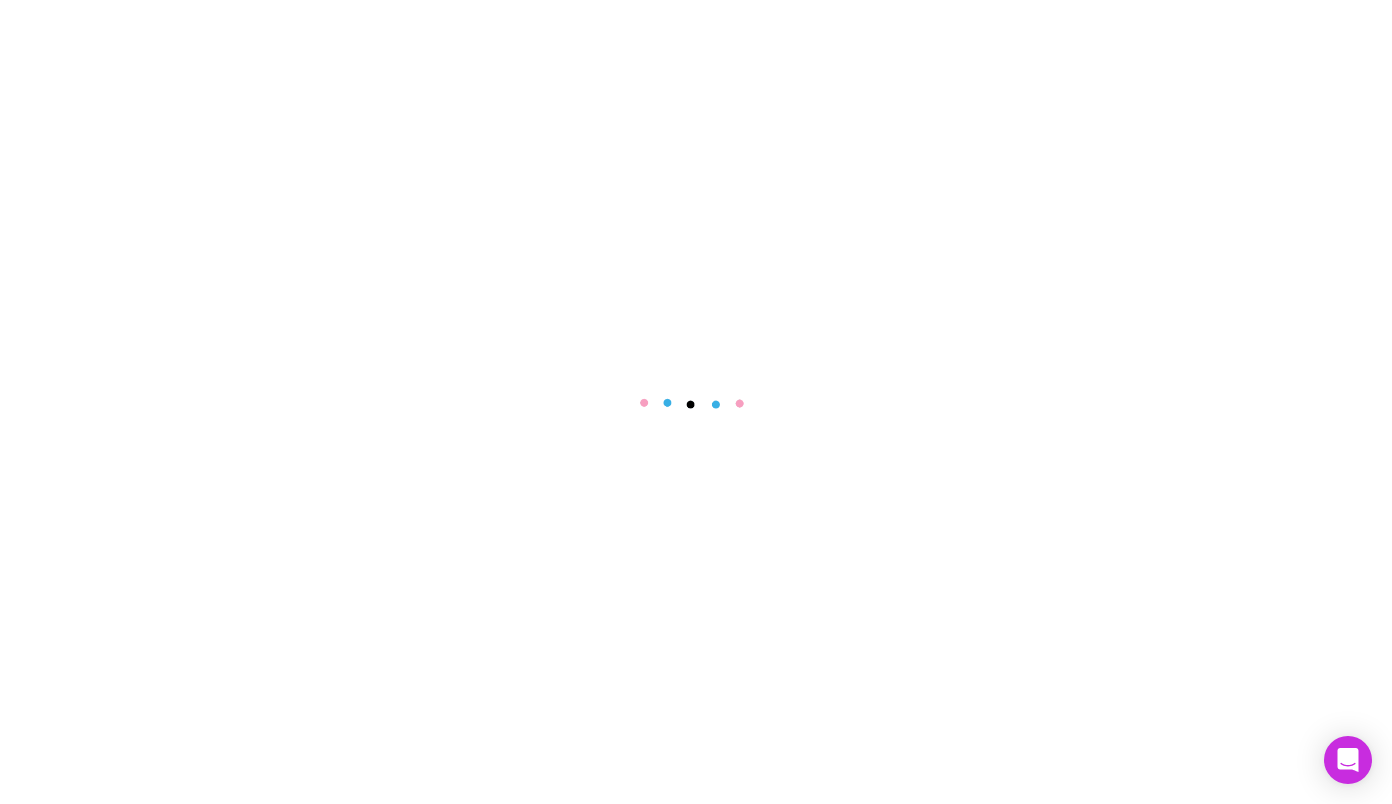 scroll, scrollTop: 0, scrollLeft: 0, axis: both 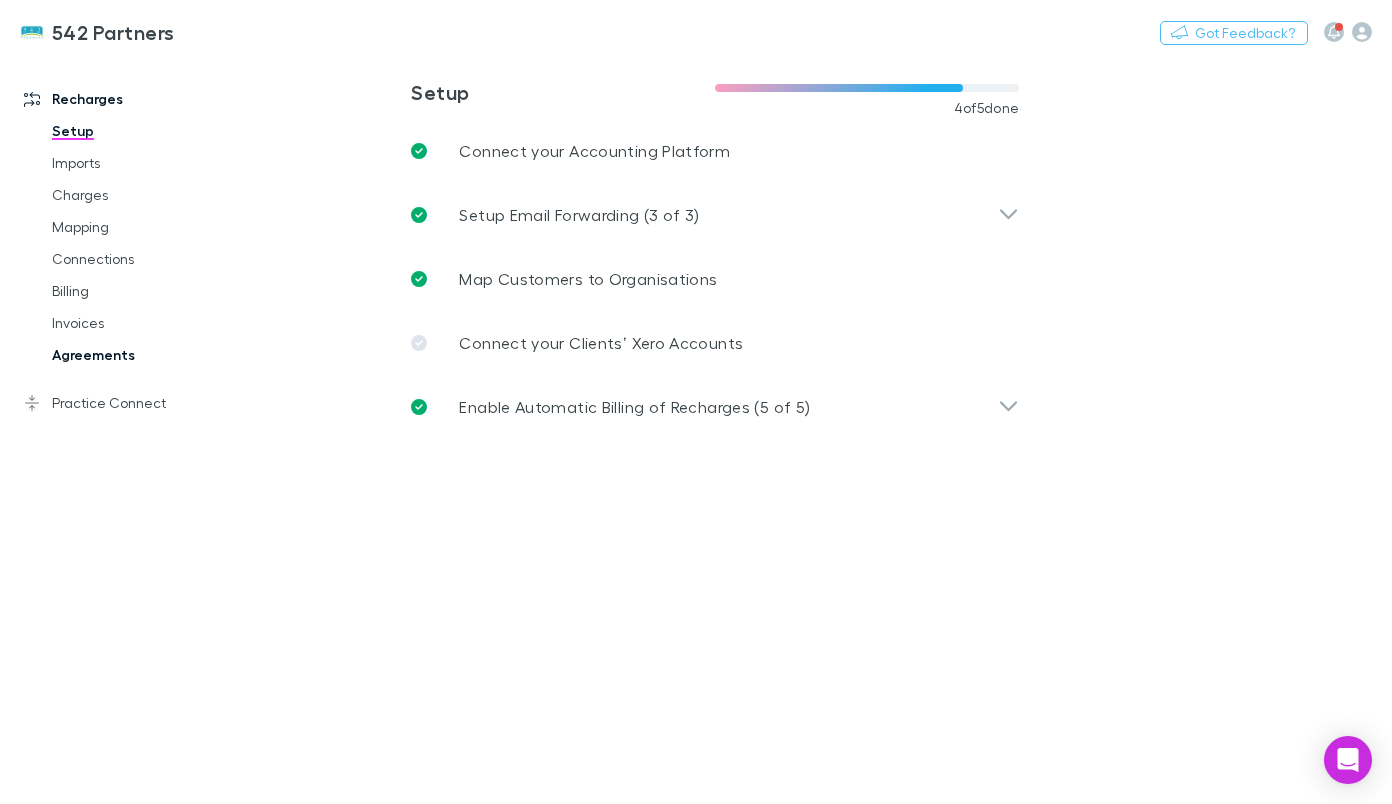 click on "Agreements" at bounding box center [145, 355] 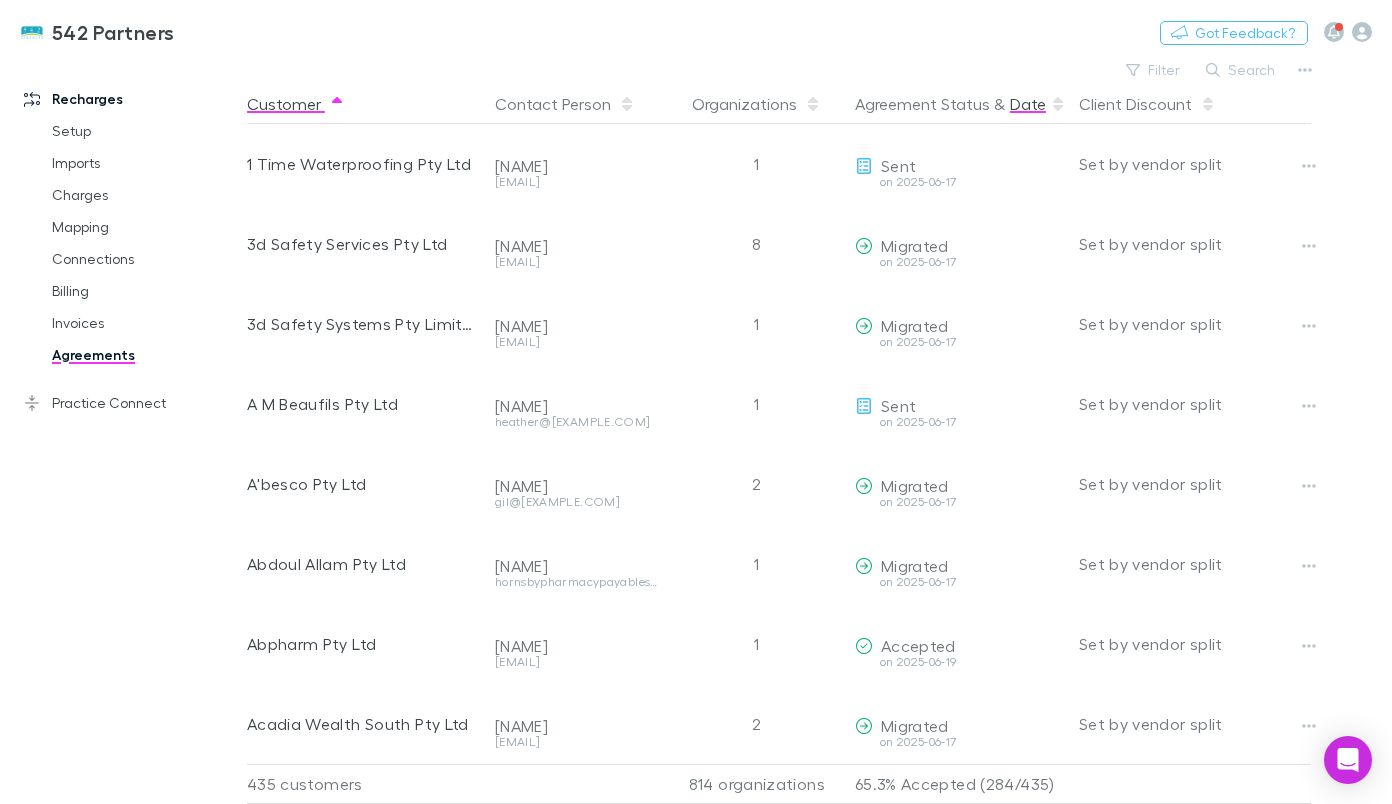 click on "Date" at bounding box center (1028, 104) 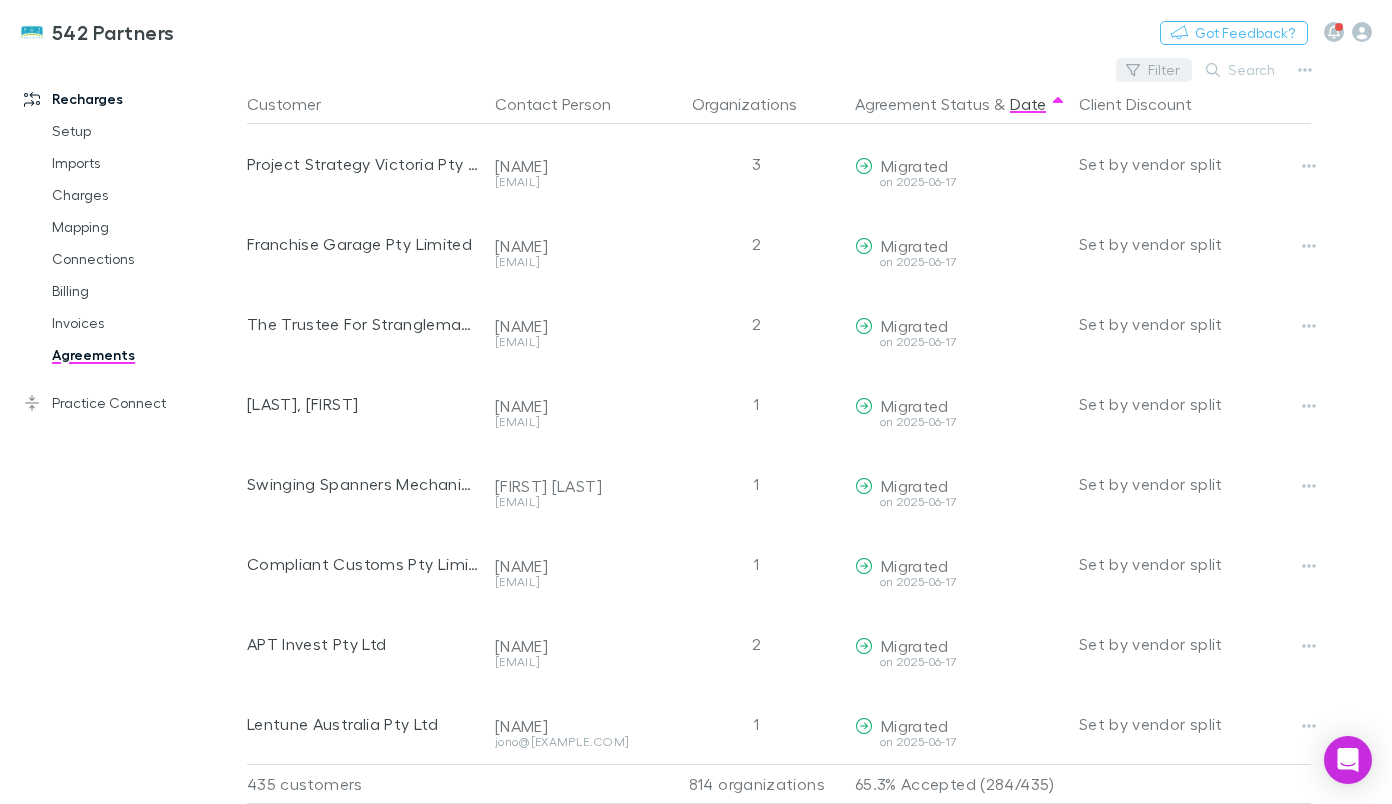 click on "Filter" at bounding box center [1154, 70] 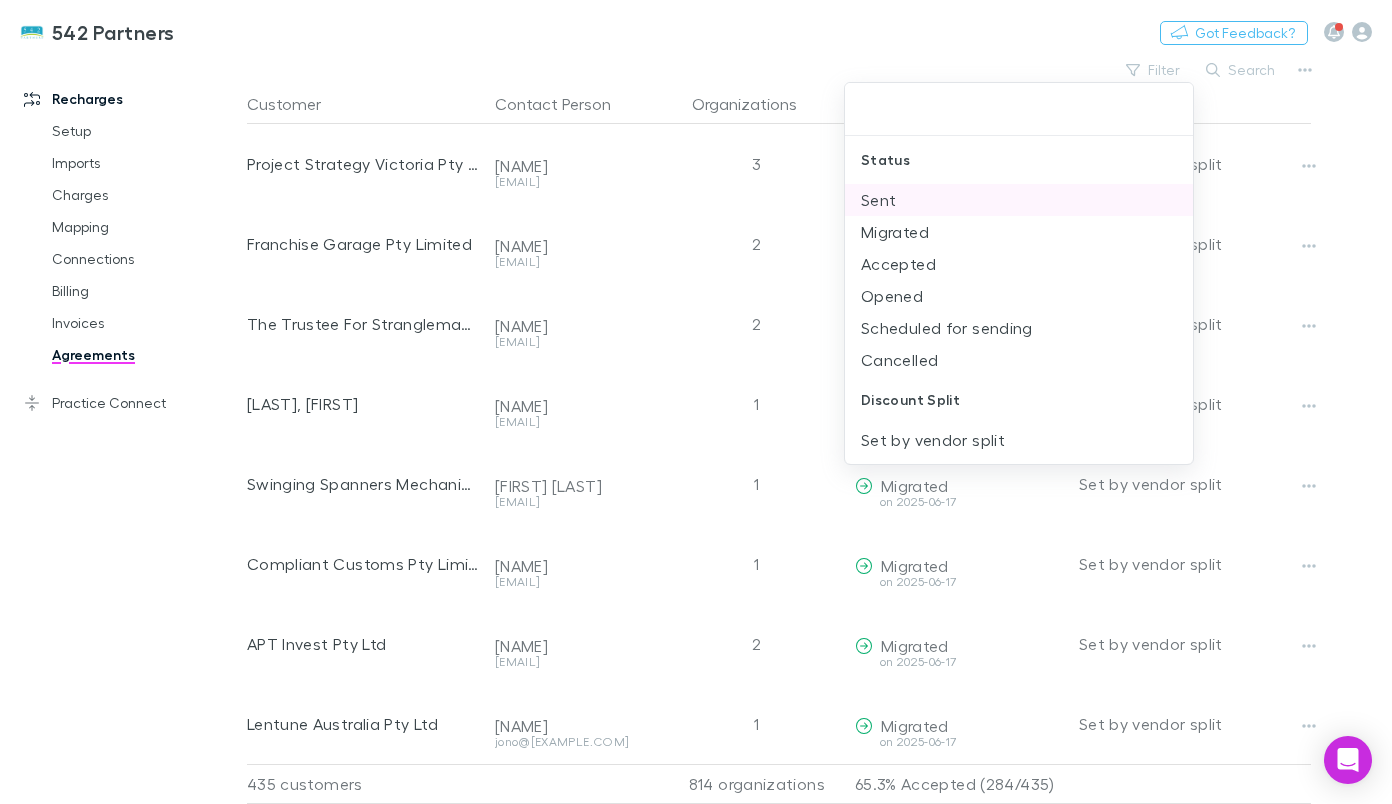click on "Sent" at bounding box center (1019, 200) 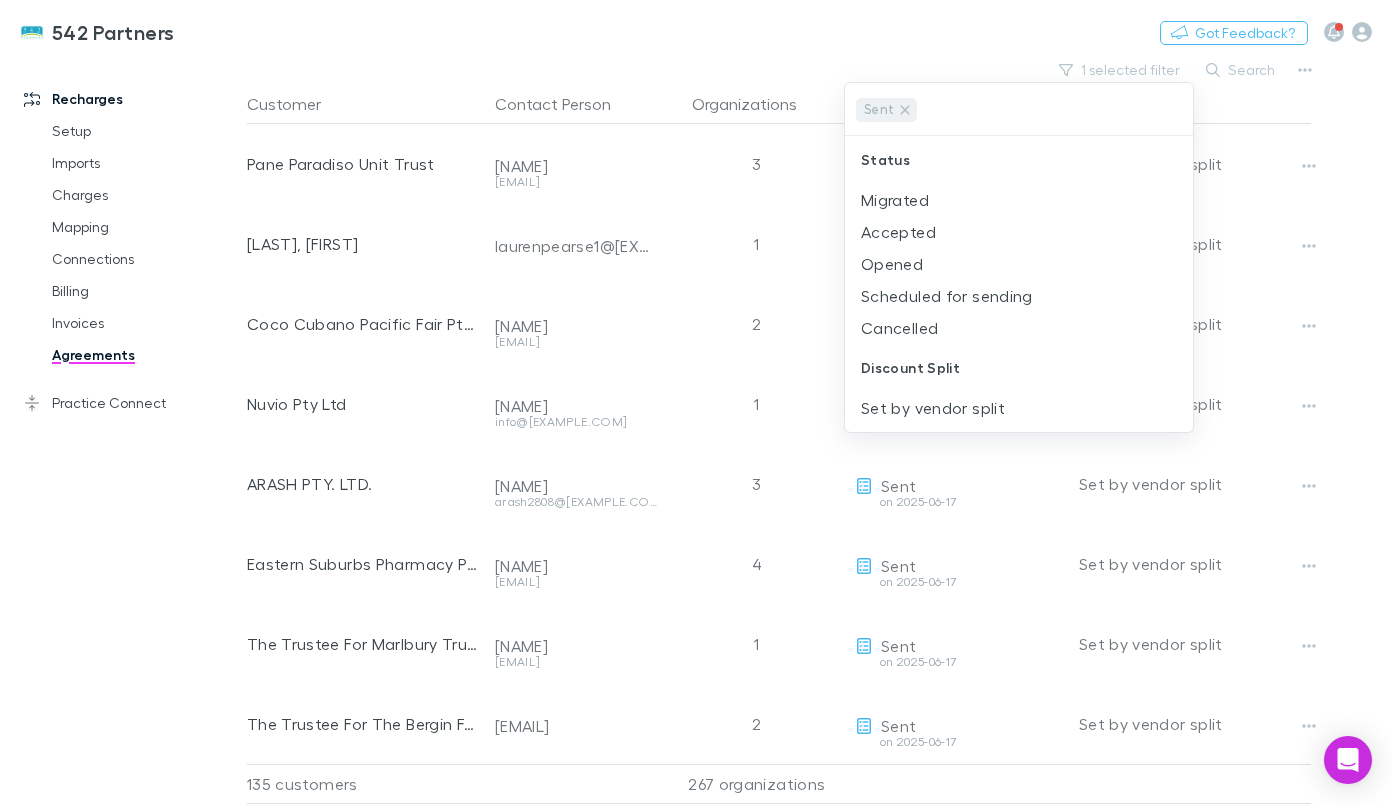 click at bounding box center [696, 402] 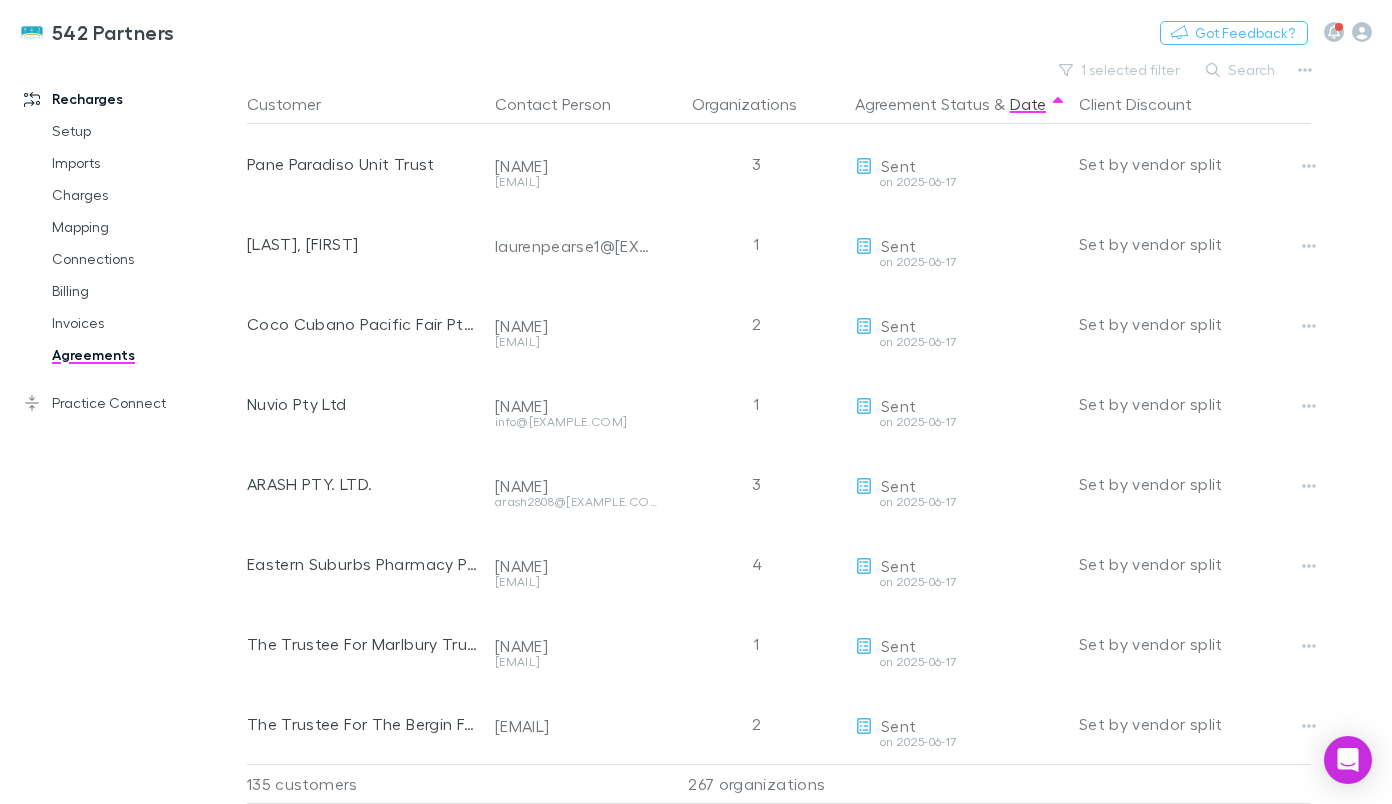 click on "542 Partners Nothing Got Feedback?" at bounding box center (696, 32) 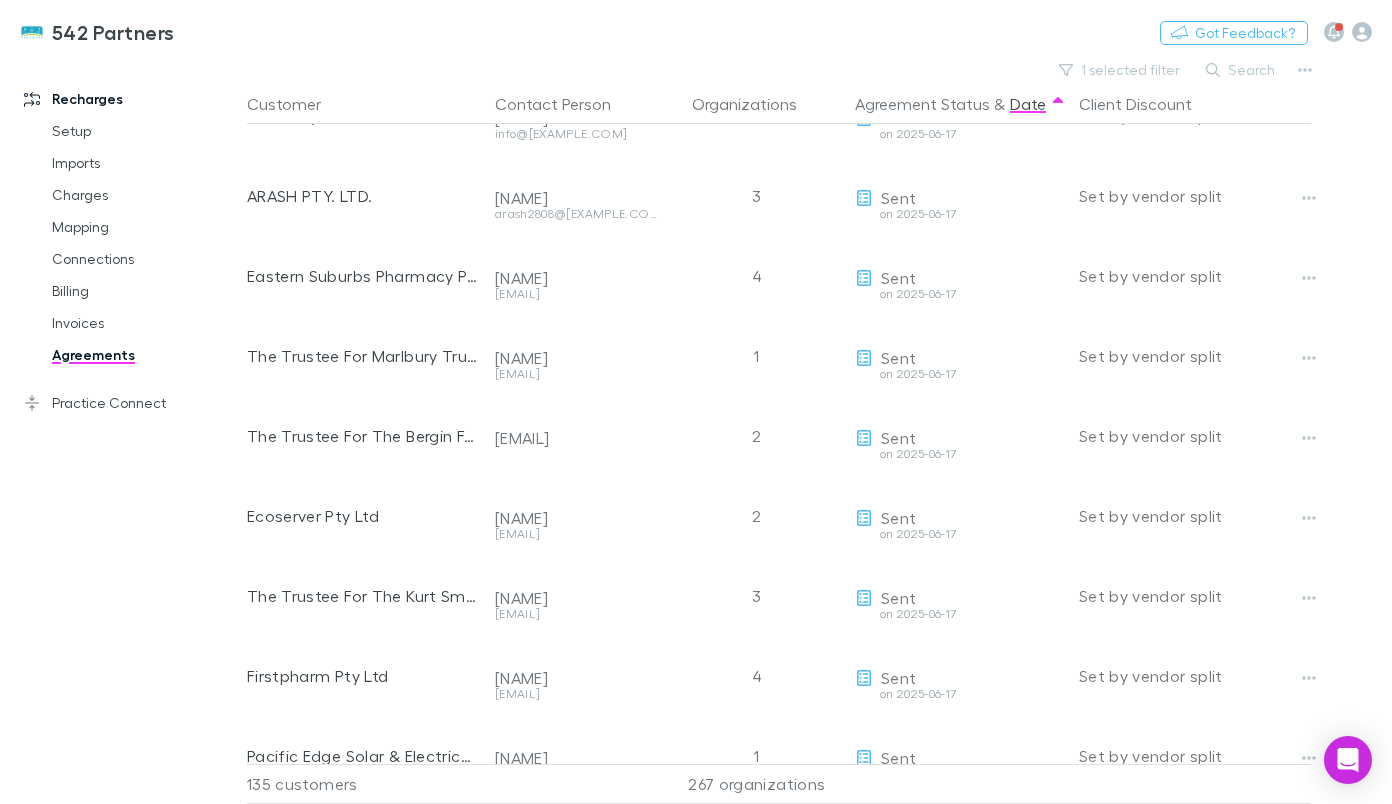 scroll, scrollTop: 0, scrollLeft: 0, axis: both 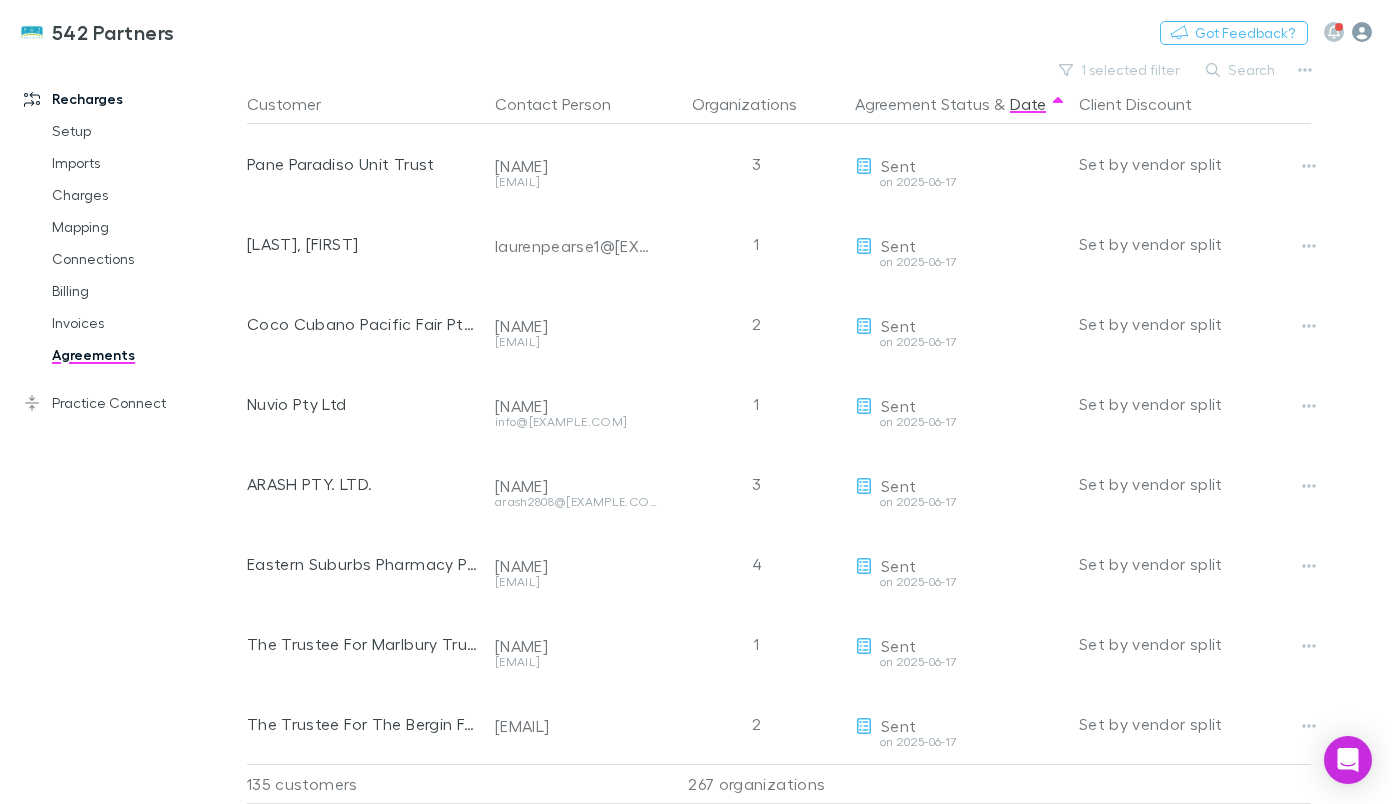click at bounding box center (1362, 32) 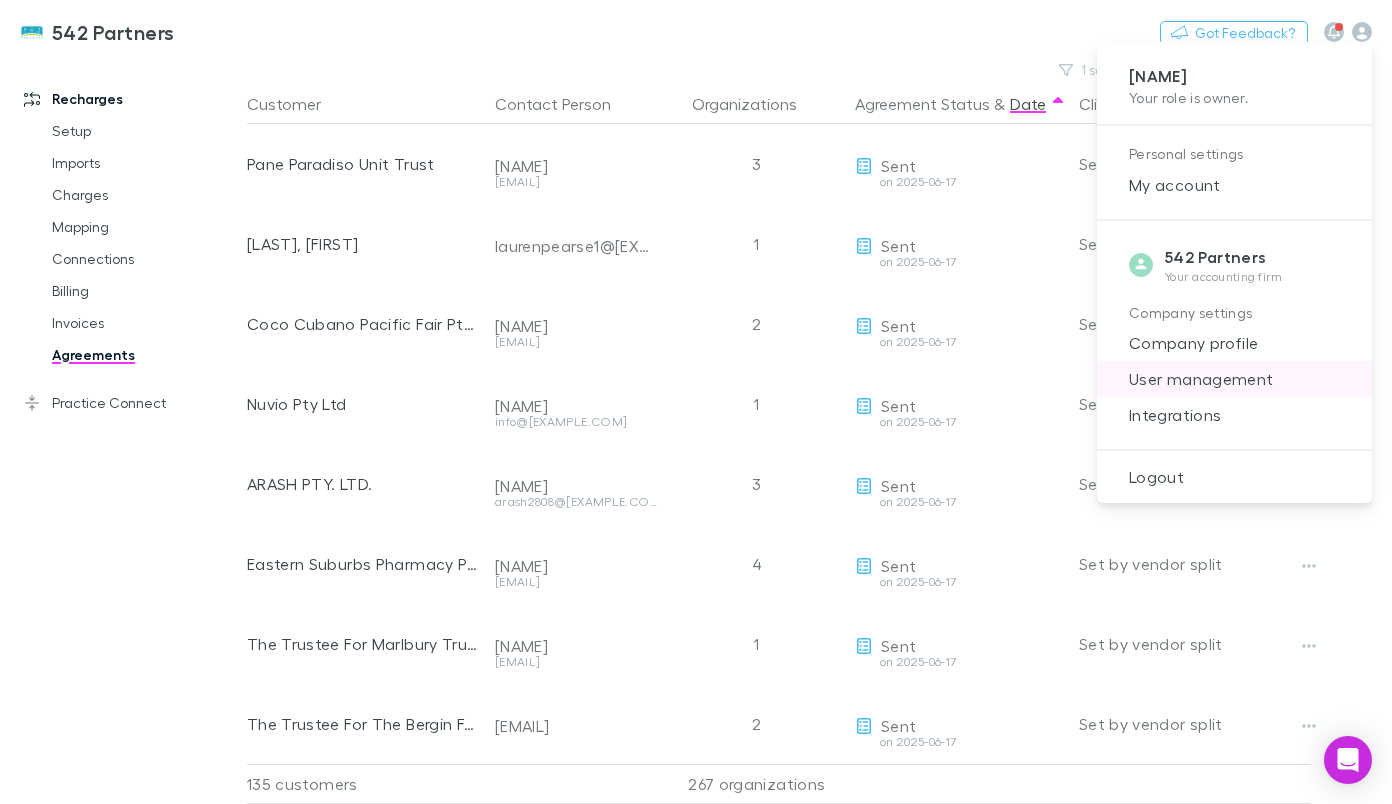 drag, startPoint x: 1169, startPoint y: 398, endPoint x: 1189, endPoint y: 387, distance: 22.825424 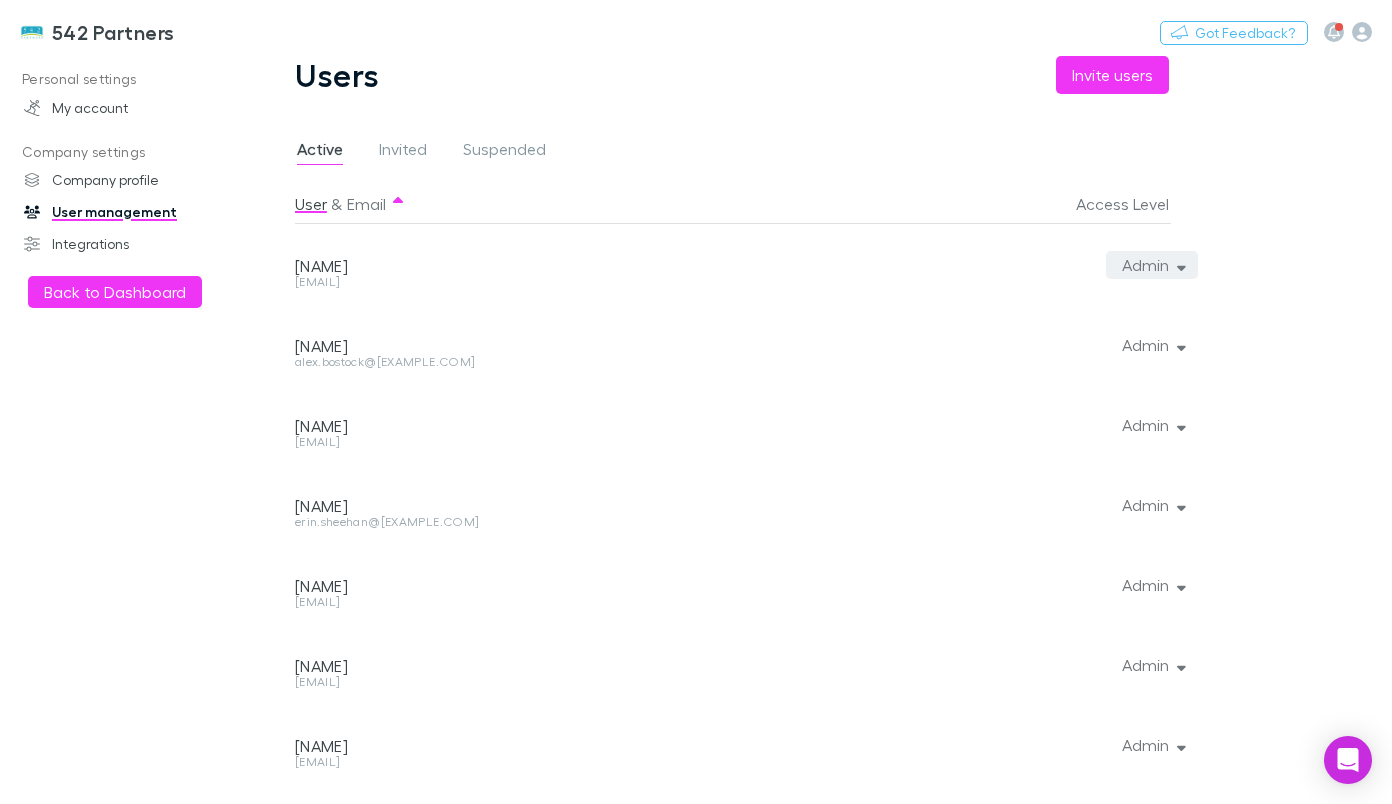 click on "Admin" at bounding box center (1152, 265) 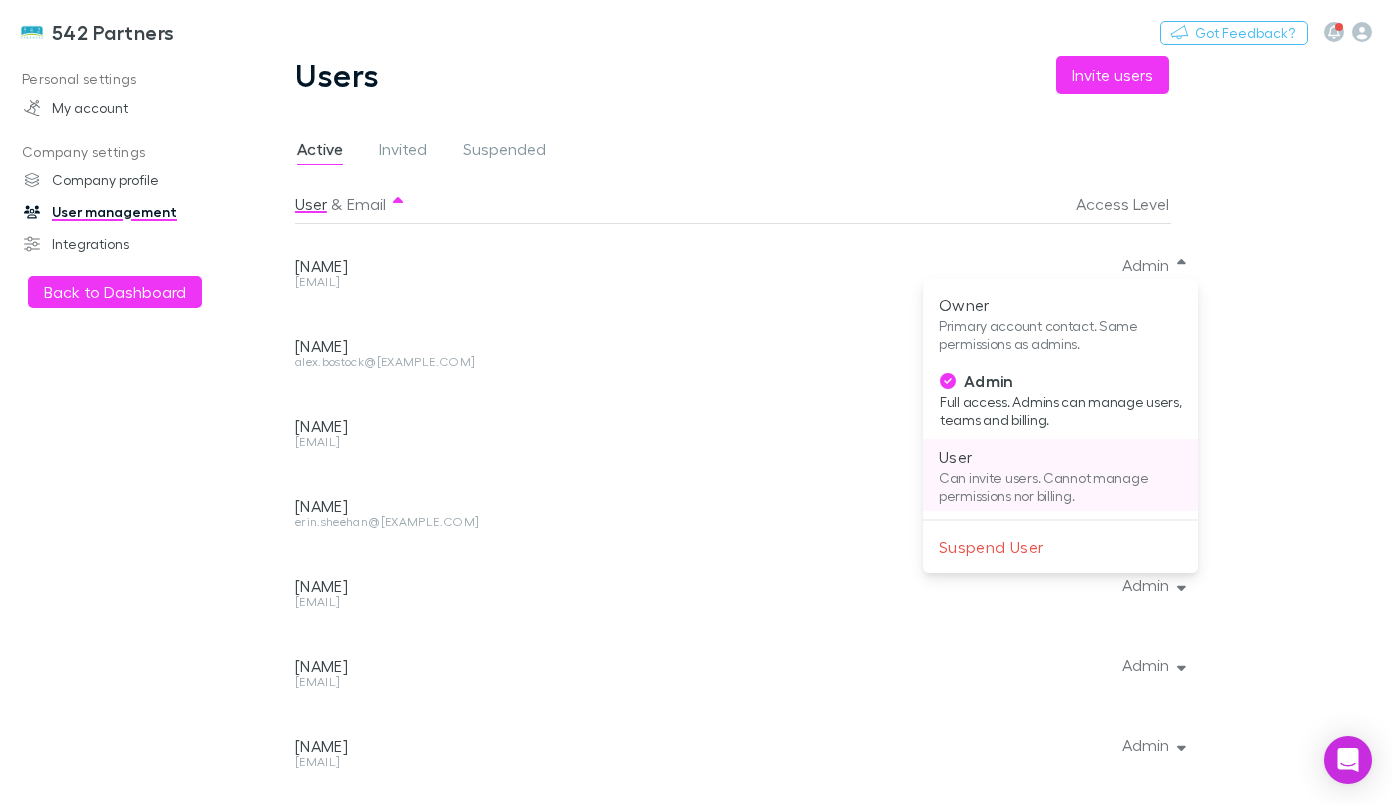 click on "User" at bounding box center [1060, 305] 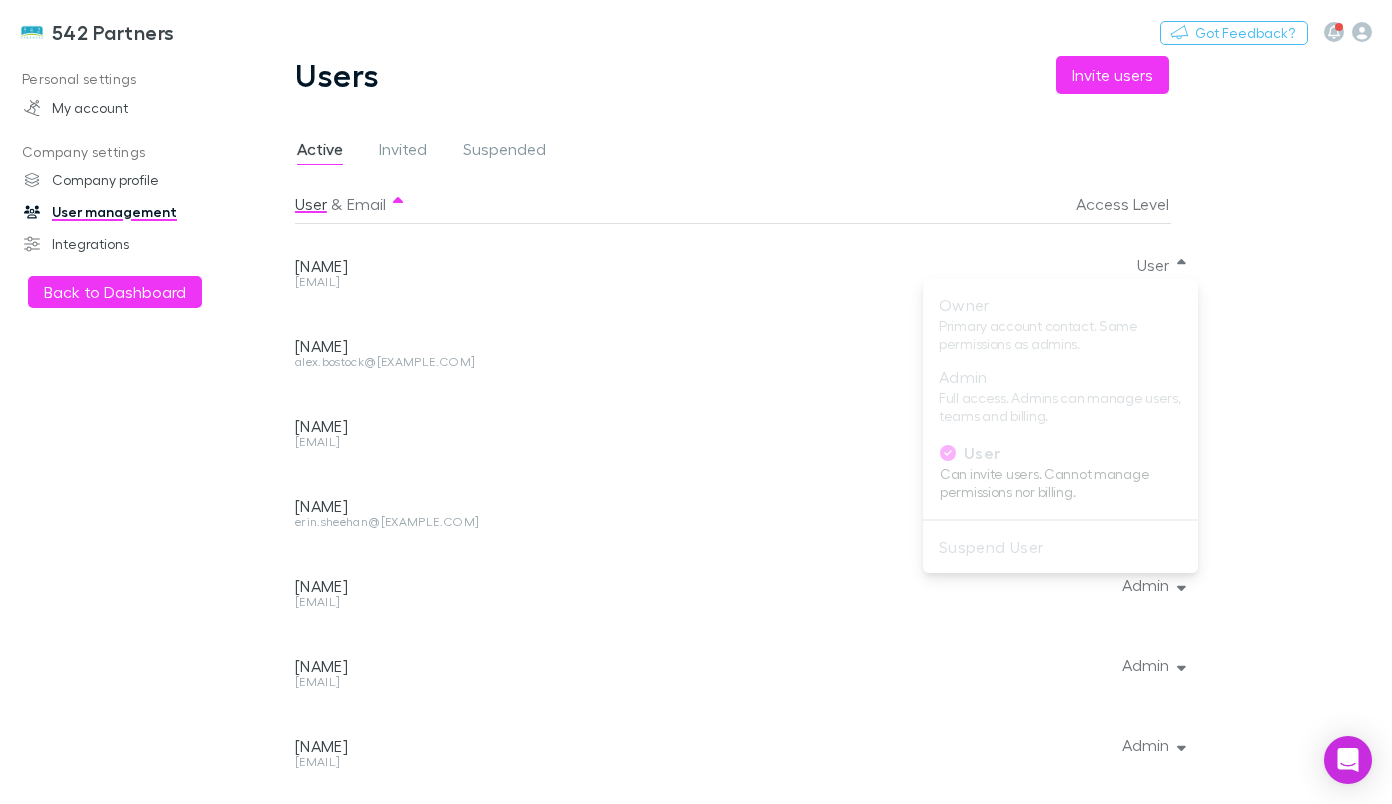 click at bounding box center (696, 402) 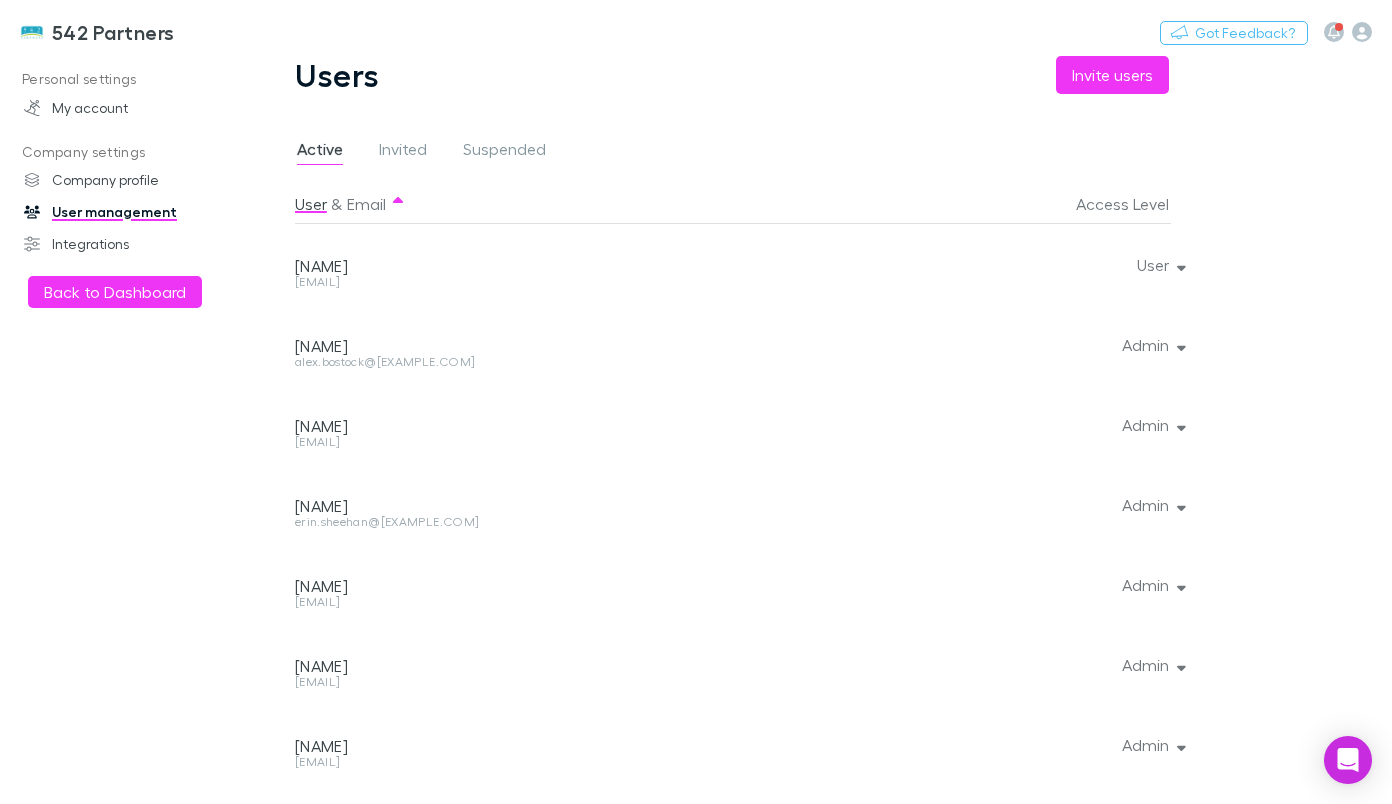 click at bounding box center (1177, 264) 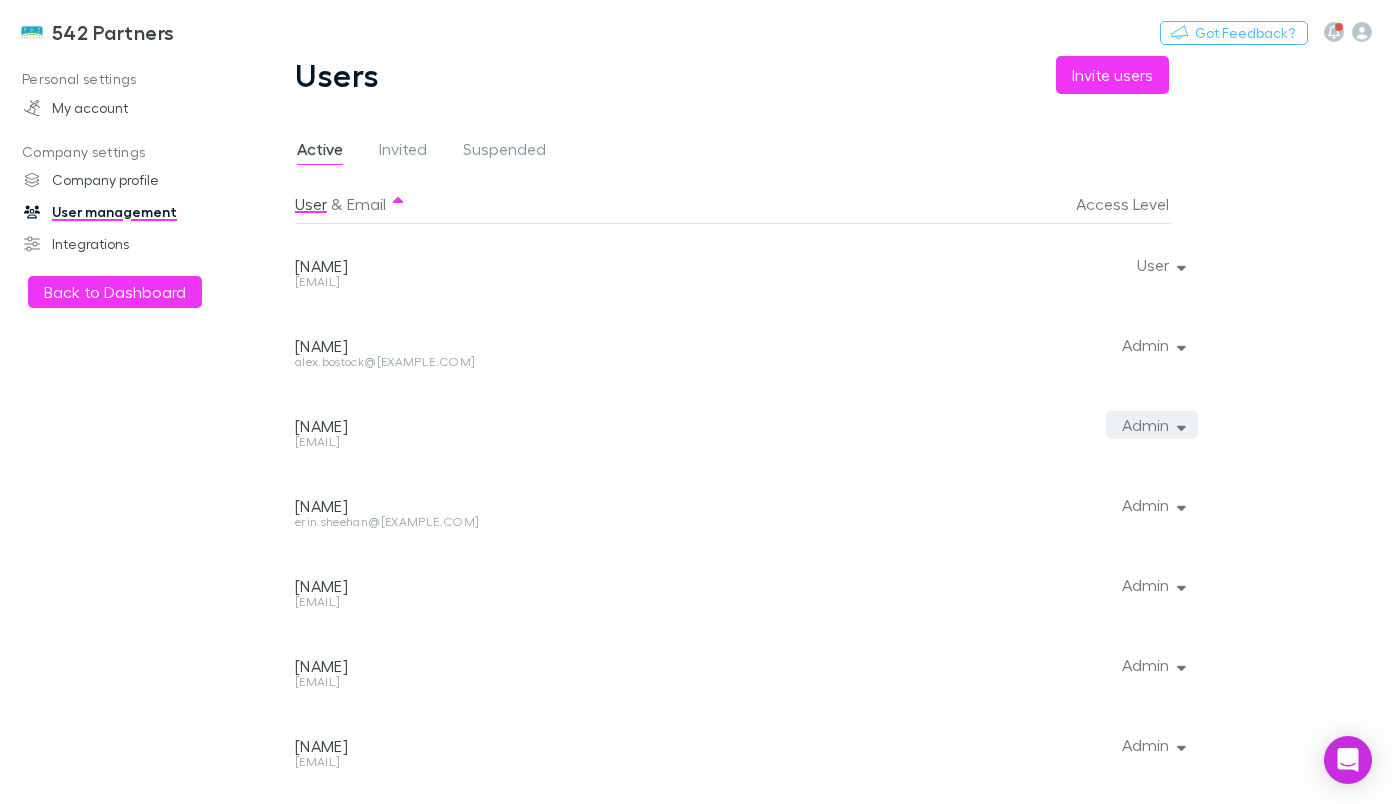 click on "Admin" at bounding box center (1159, 265) 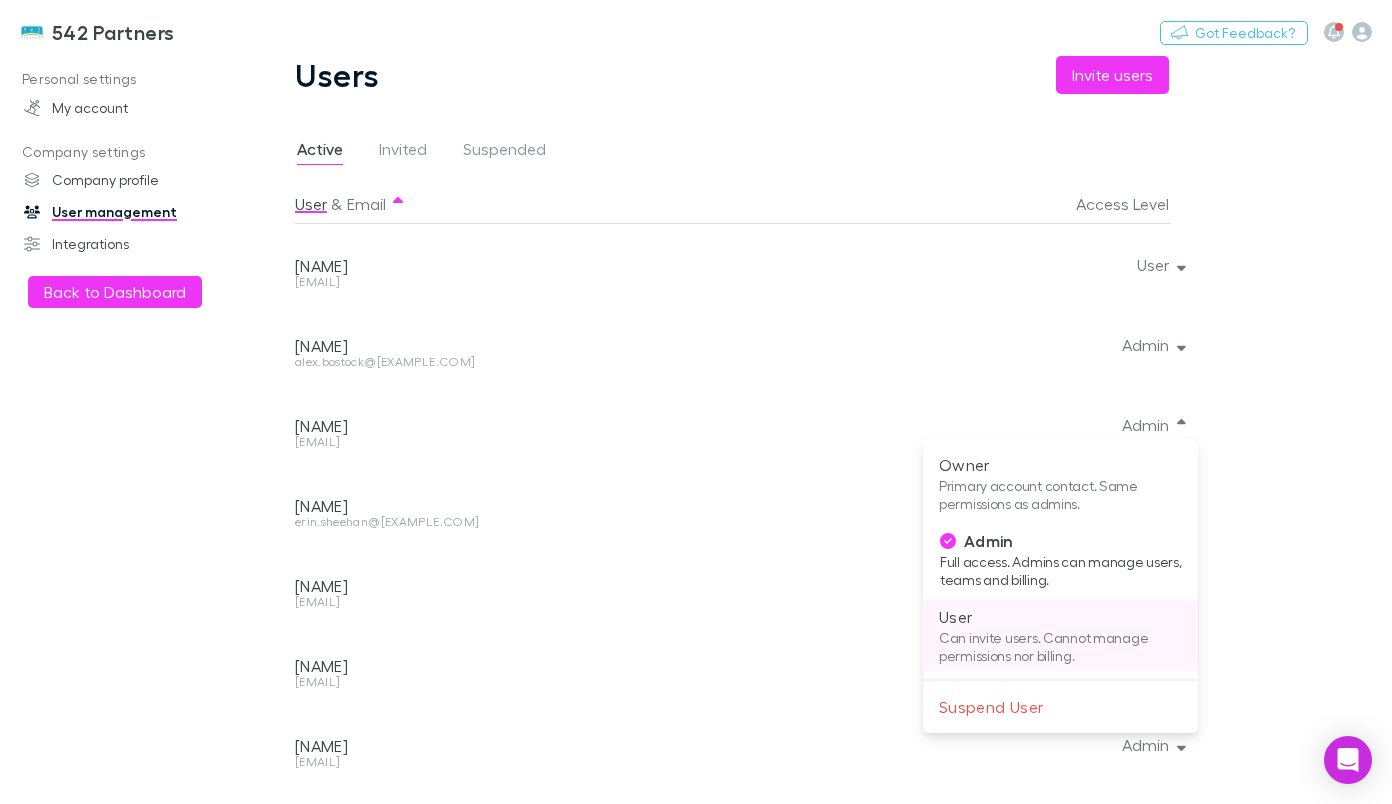 click on "Can invite users. Cannot manage permissions nor billing." at bounding box center [1060, 495] 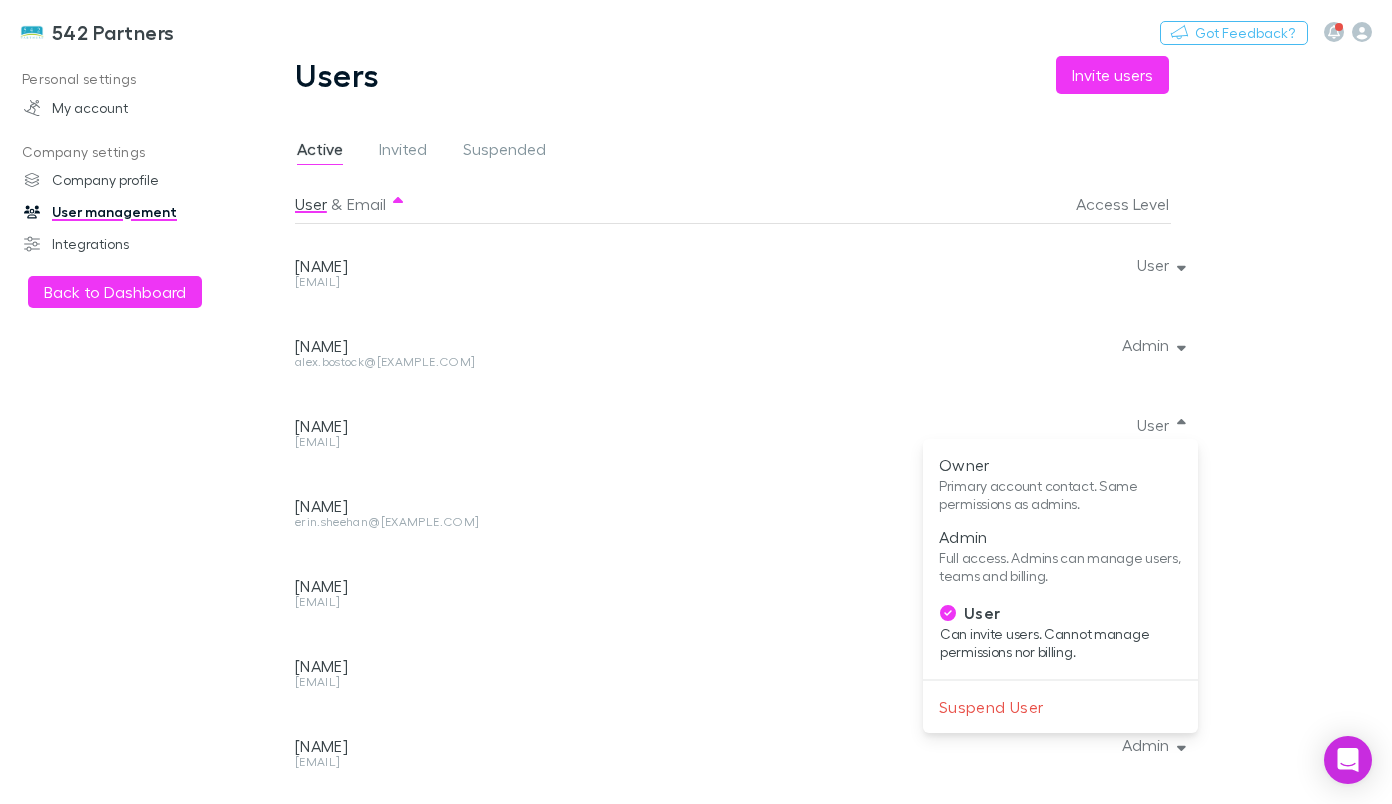 click at bounding box center [696, 402] 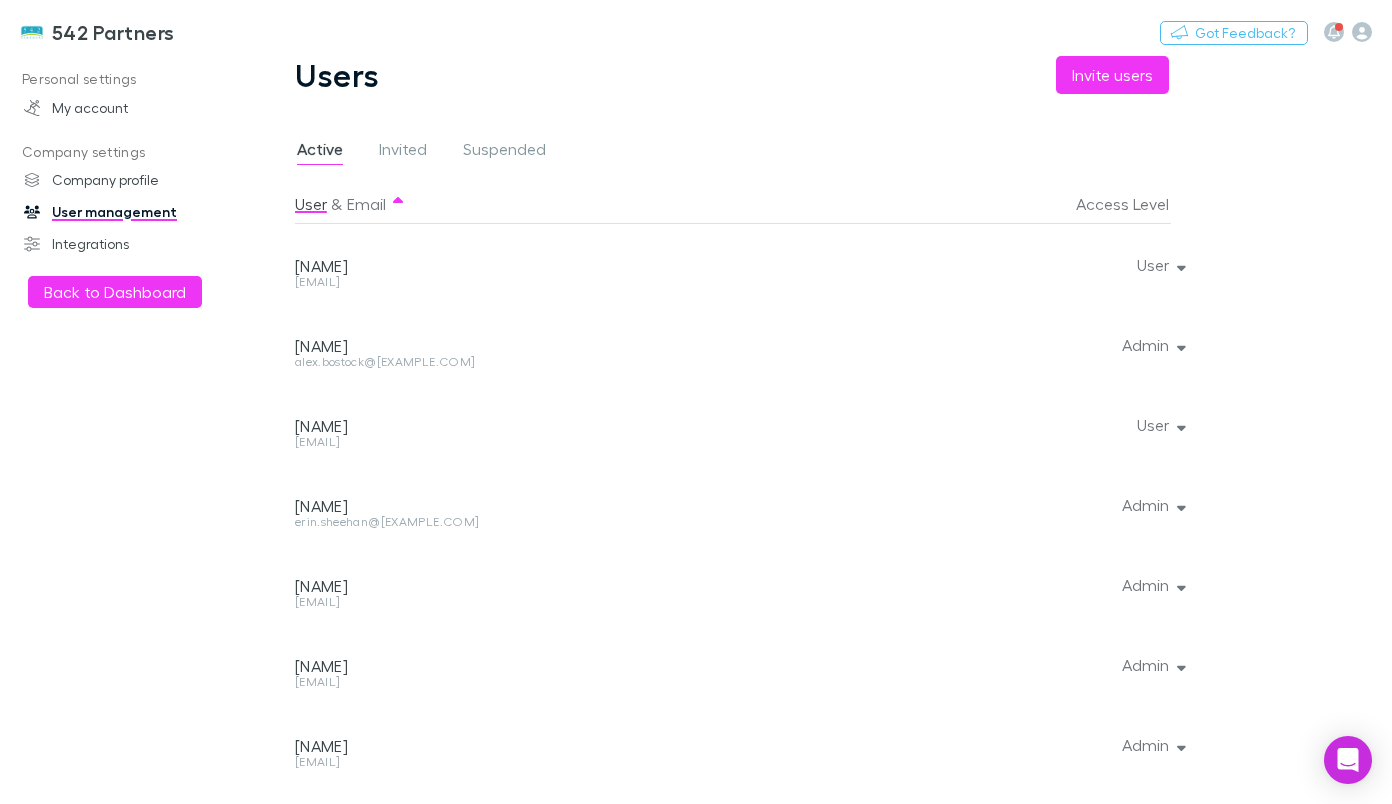 click at bounding box center [1177, 264] 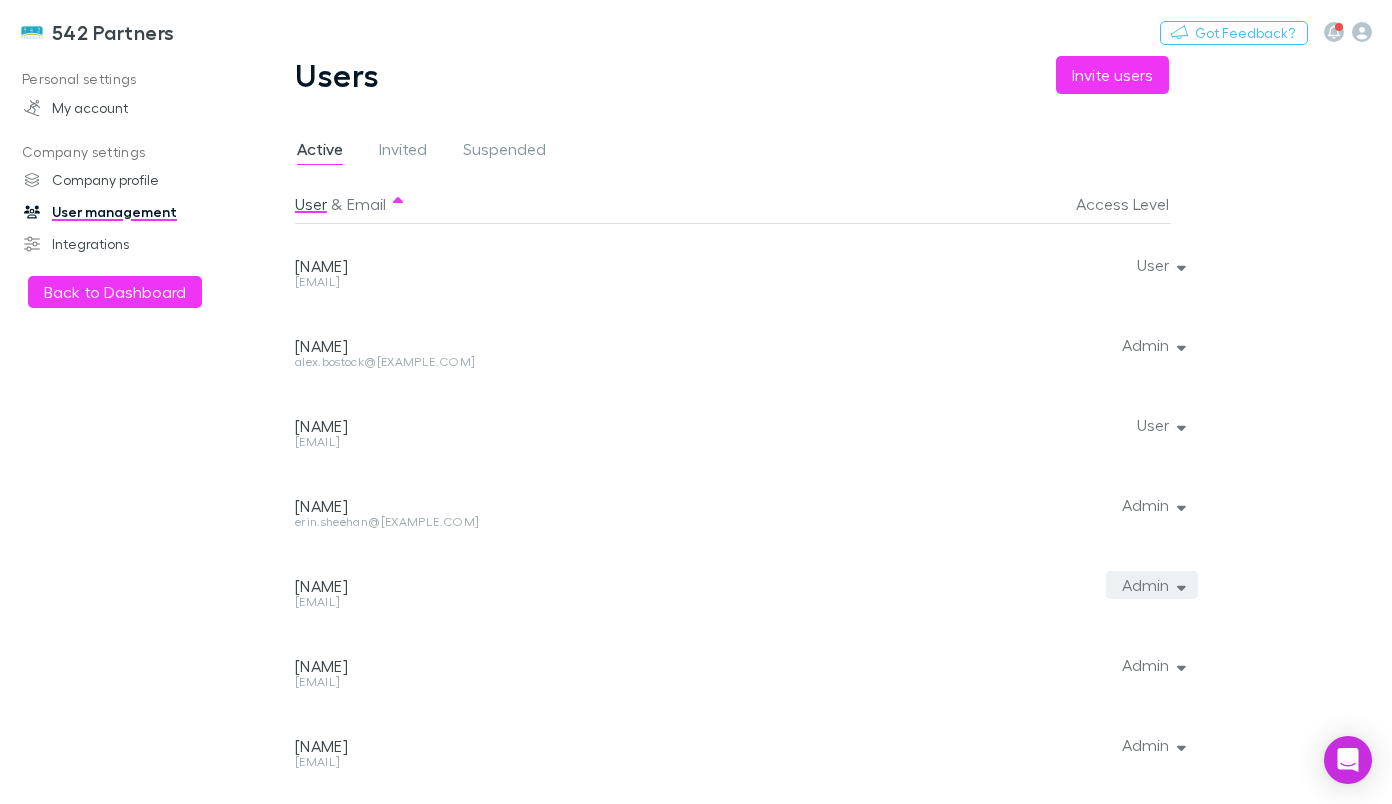 click on "Admin" at bounding box center (1159, 265) 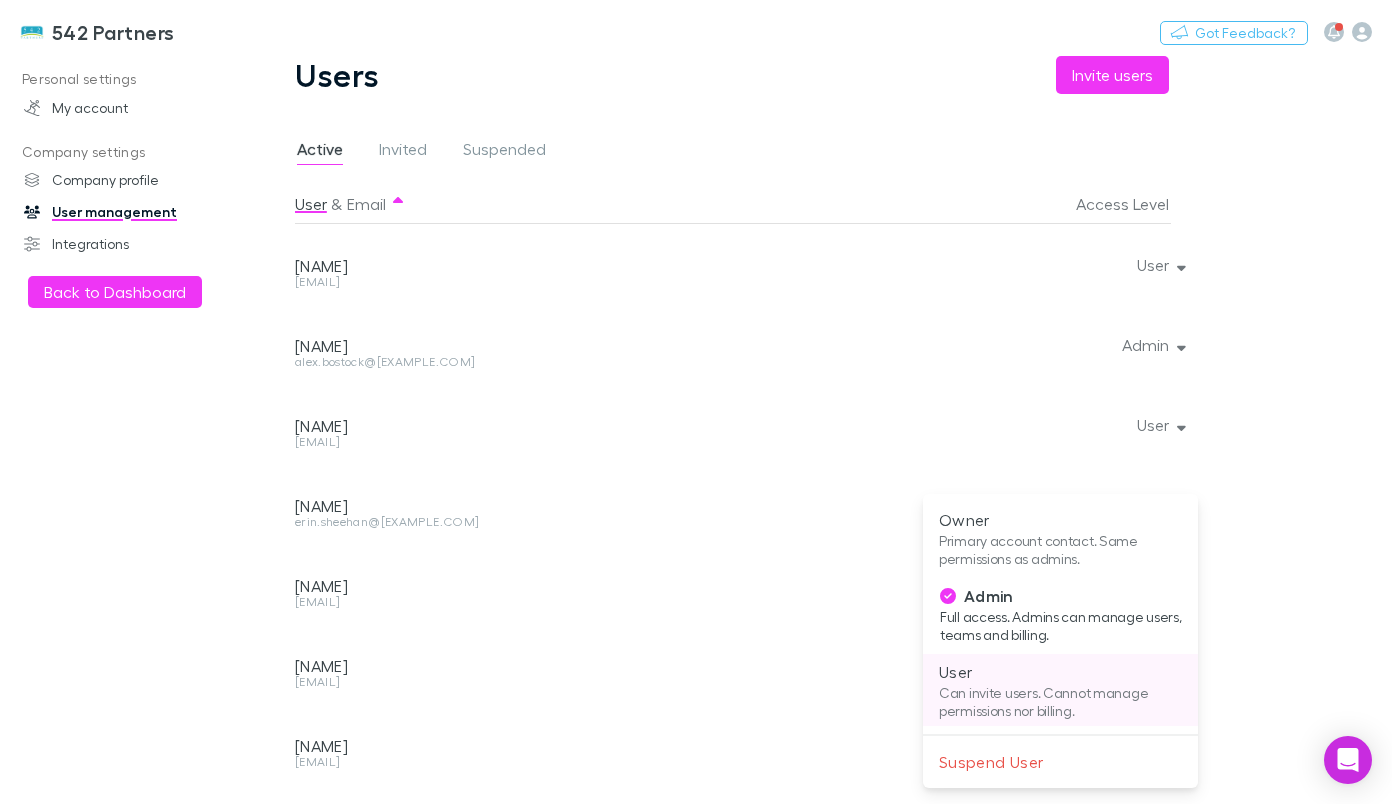 click on "Can invite users. Cannot manage permissions nor billing." at bounding box center [1060, 550] 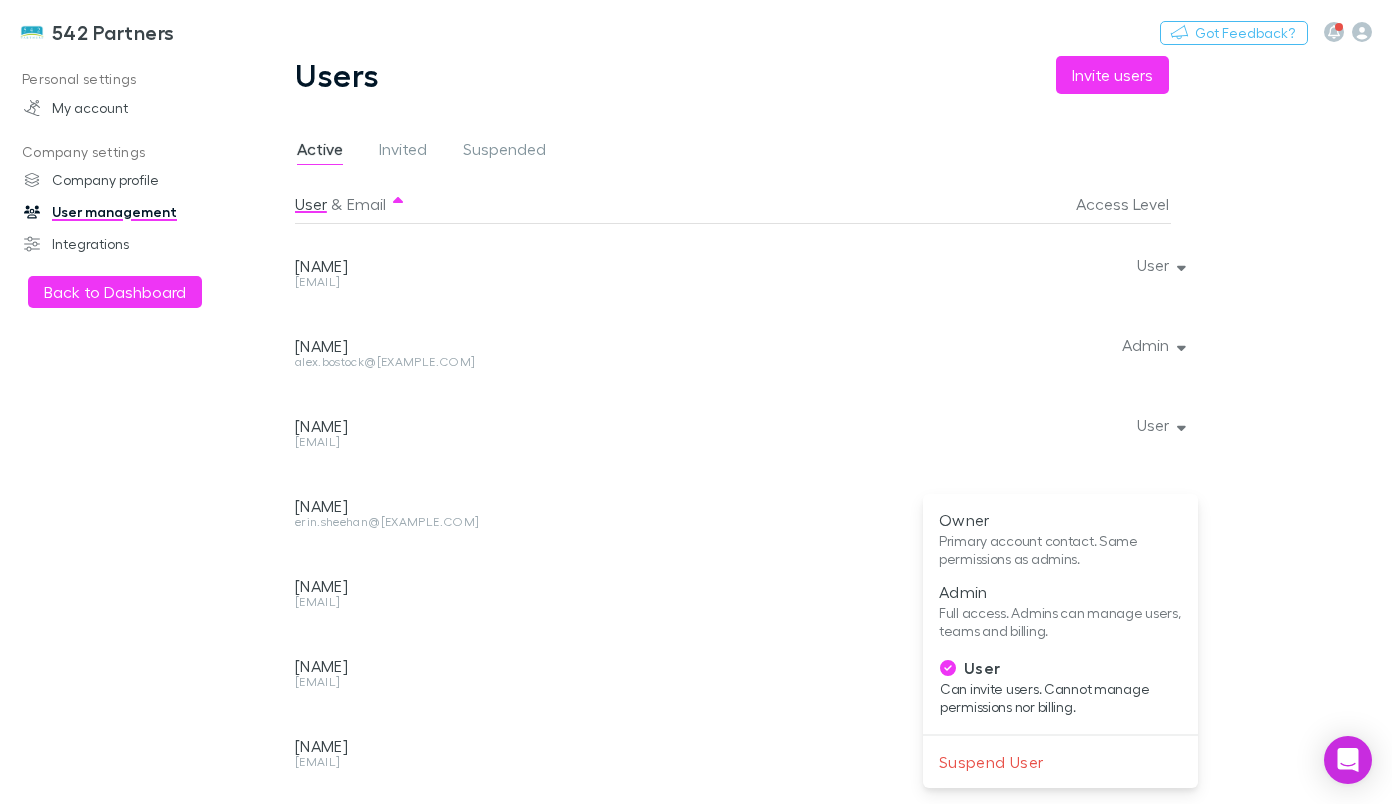 click at bounding box center [696, 402] 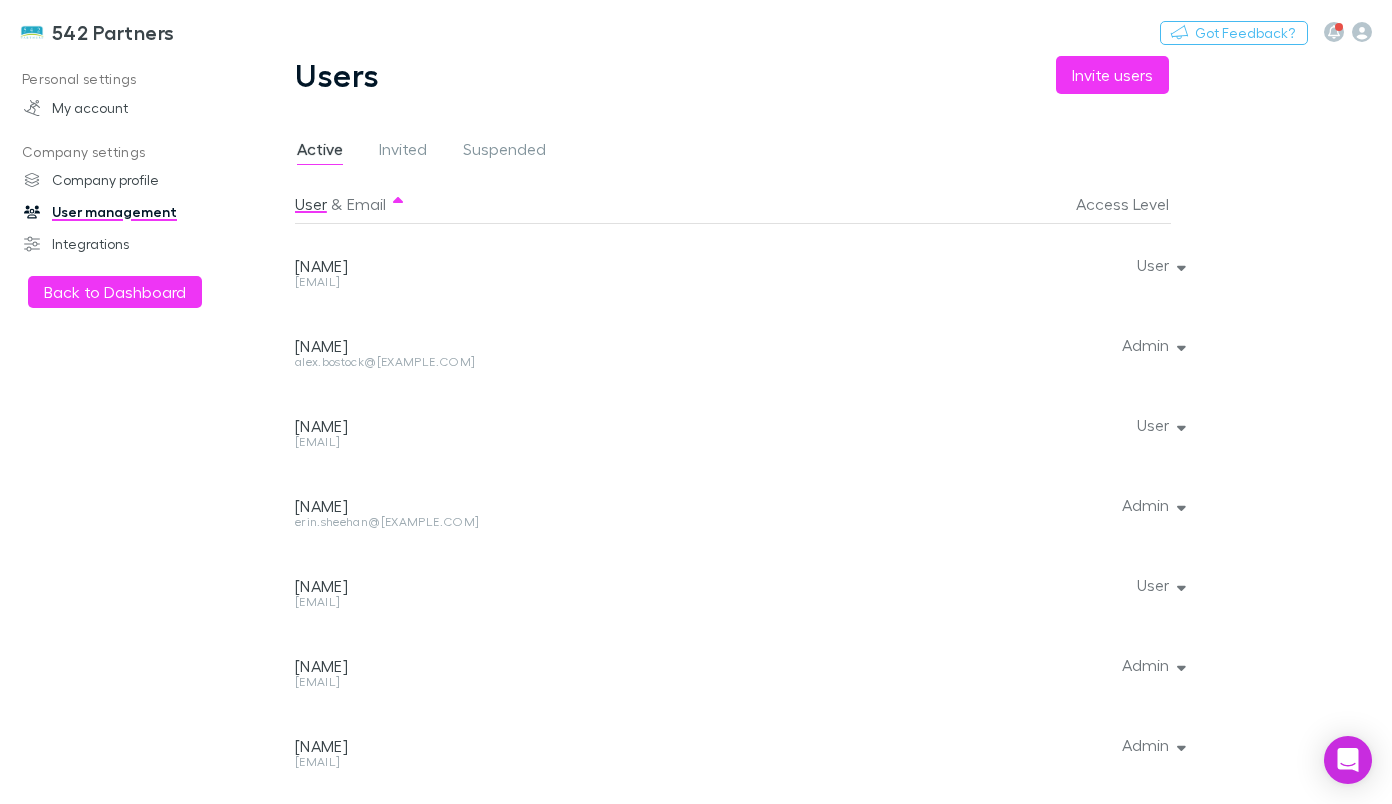 type 